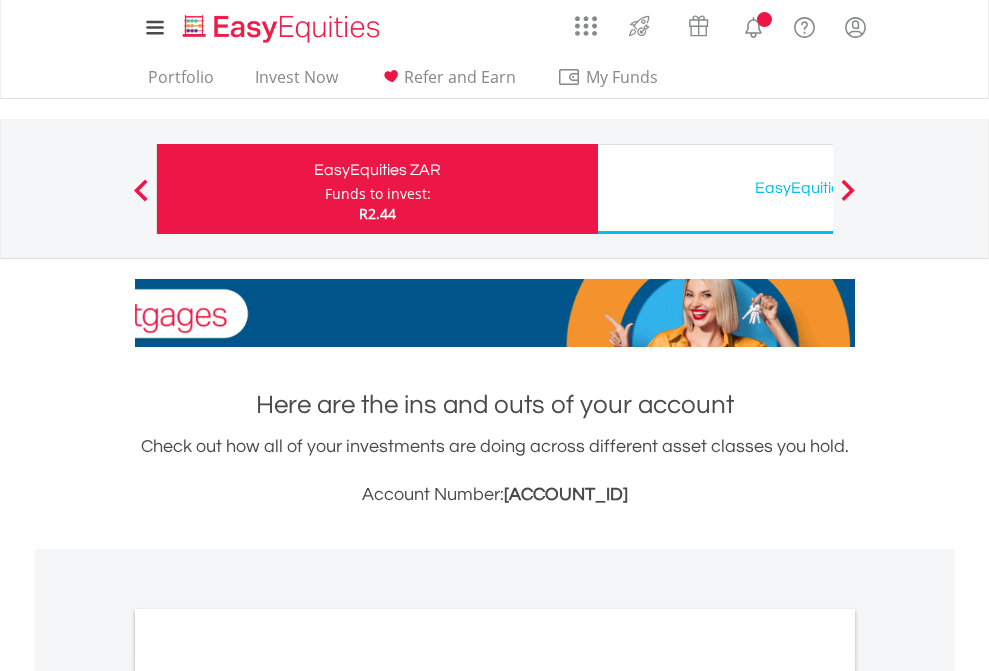 scroll, scrollTop: 0, scrollLeft: 0, axis: both 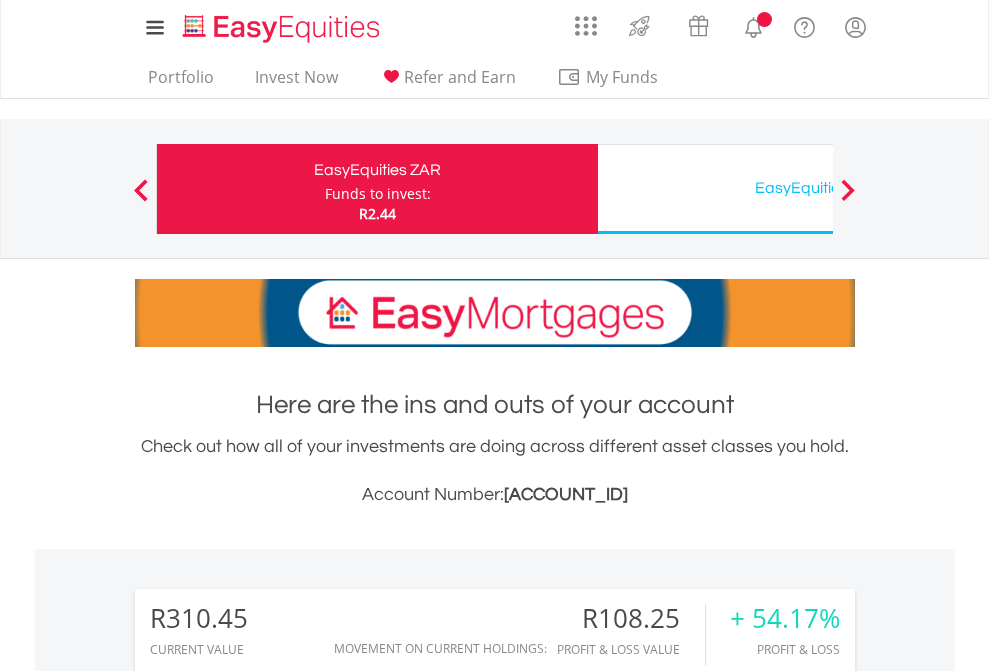 click on "Funds to invest:" at bounding box center (378, 194) 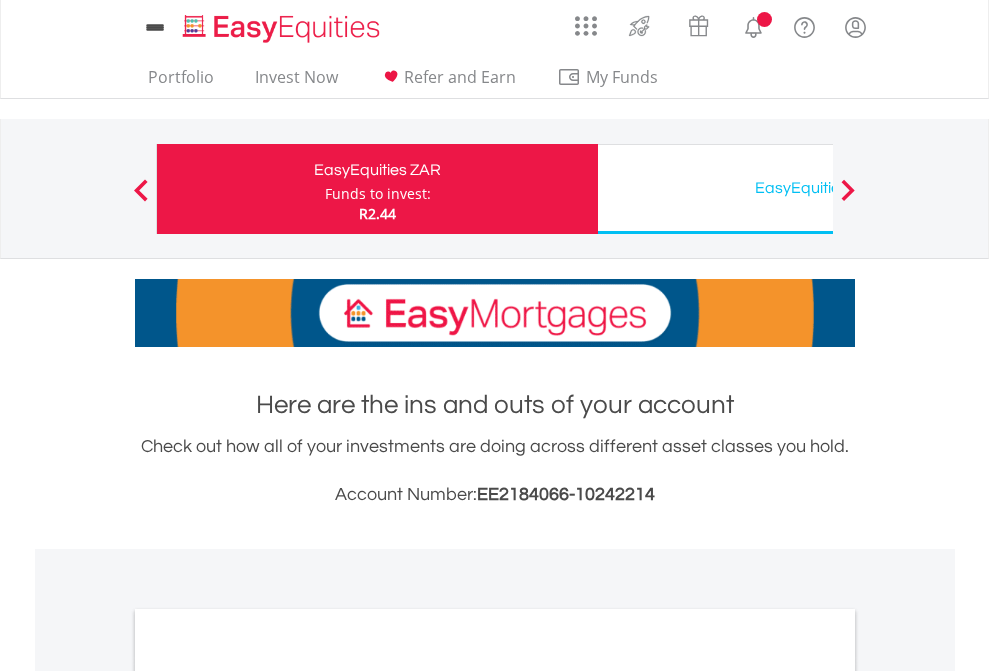 scroll, scrollTop: 0, scrollLeft: 0, axis: both 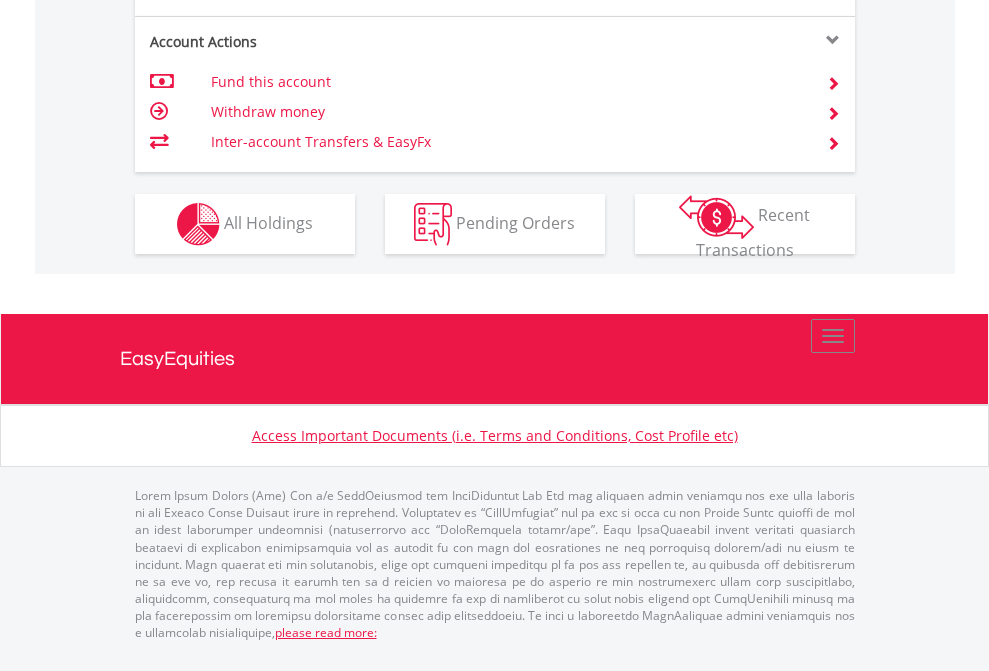 click on "Investment types" at bounding box center (706, -337) 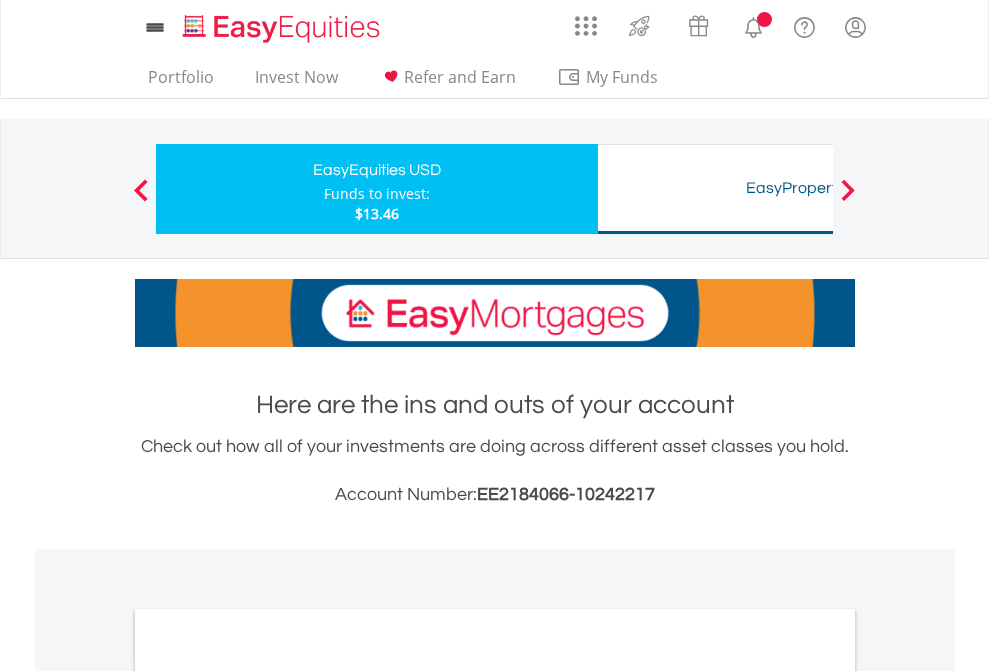 scroll, scrollTop: 0, scrollLeft: 0, axis: both 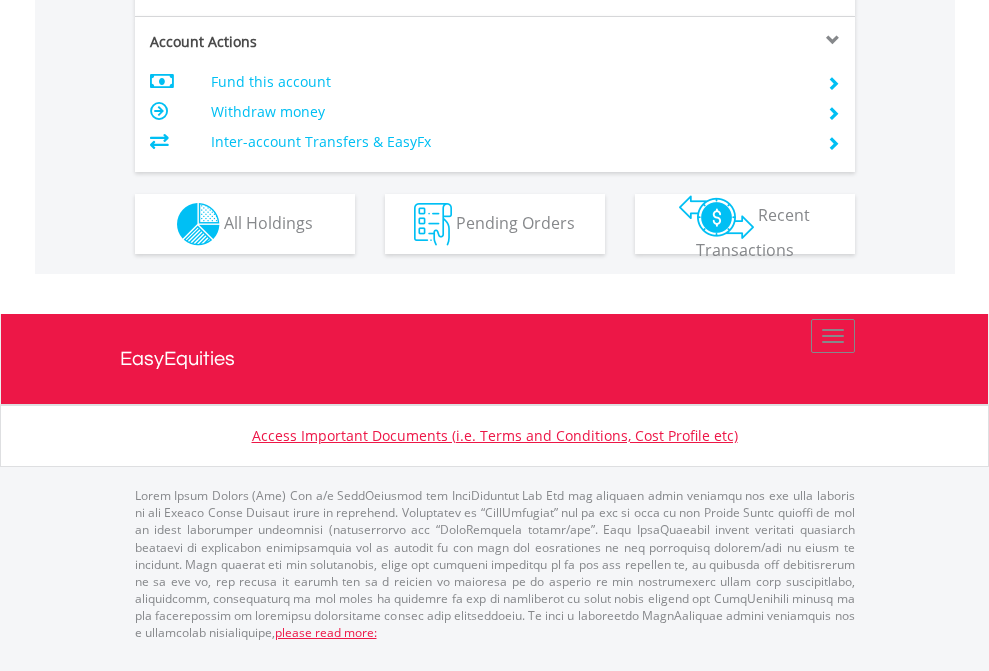 click on "Investment types" at bounding box center [706, -337] 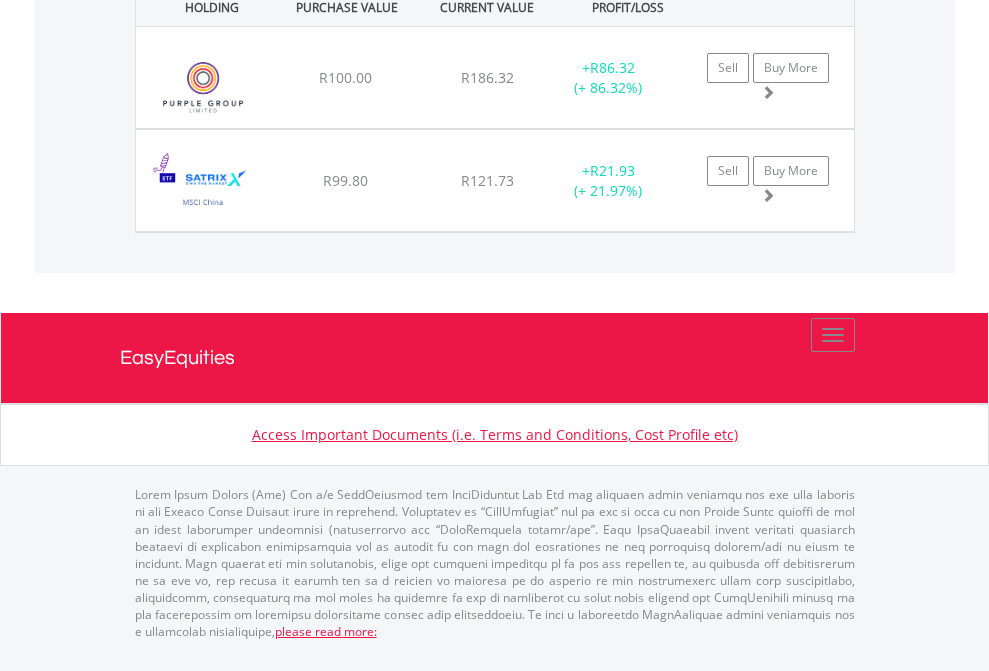 scroll, scrollTop: 2305, scrollLeft: 0, axis: vertical 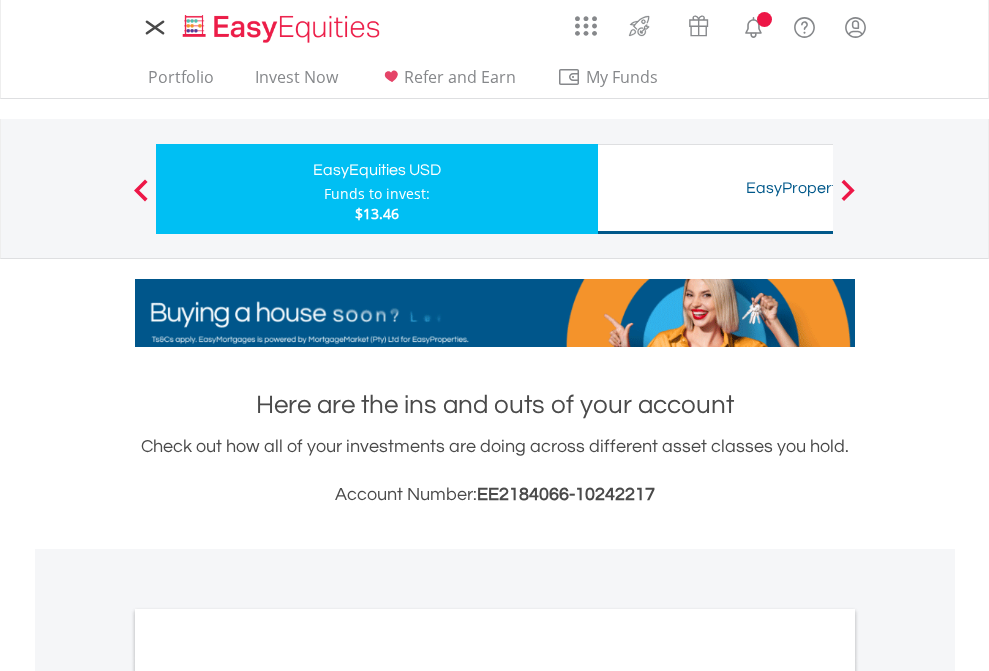 click on "All Holdings" at bounding box center (268, 1096) 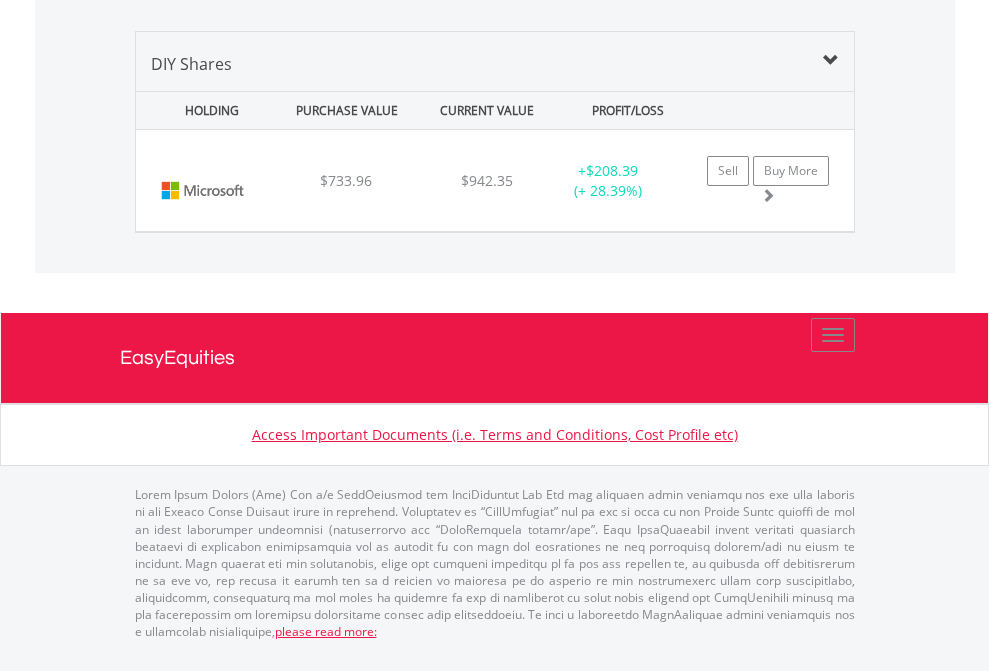 scroll, scrollTop: 2225, scrollLeft: 0, axis: vertical 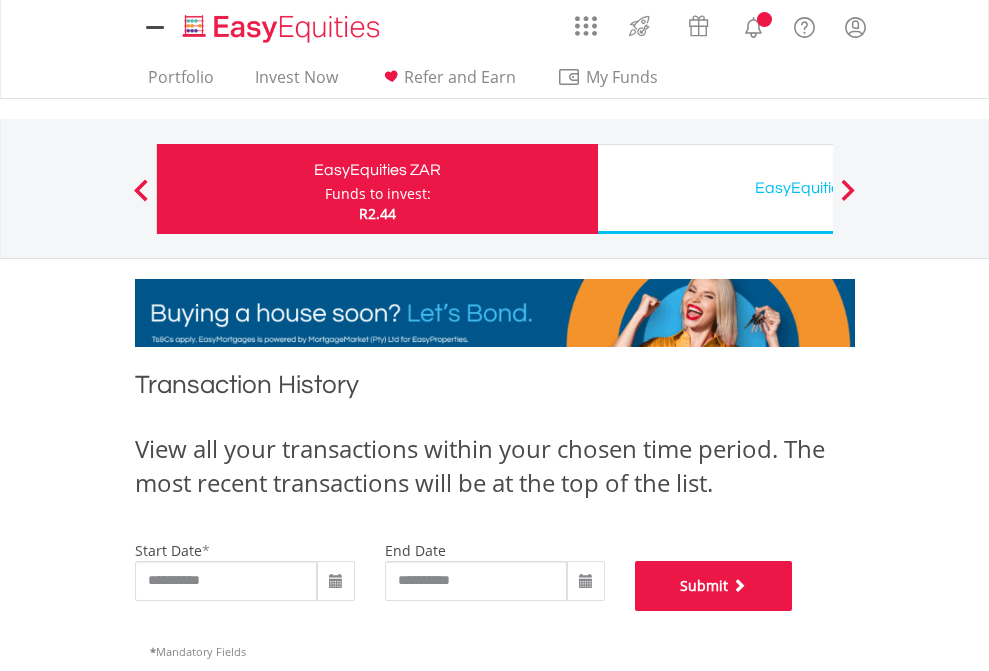 click on "Submit" at bounding box center [714, 586] 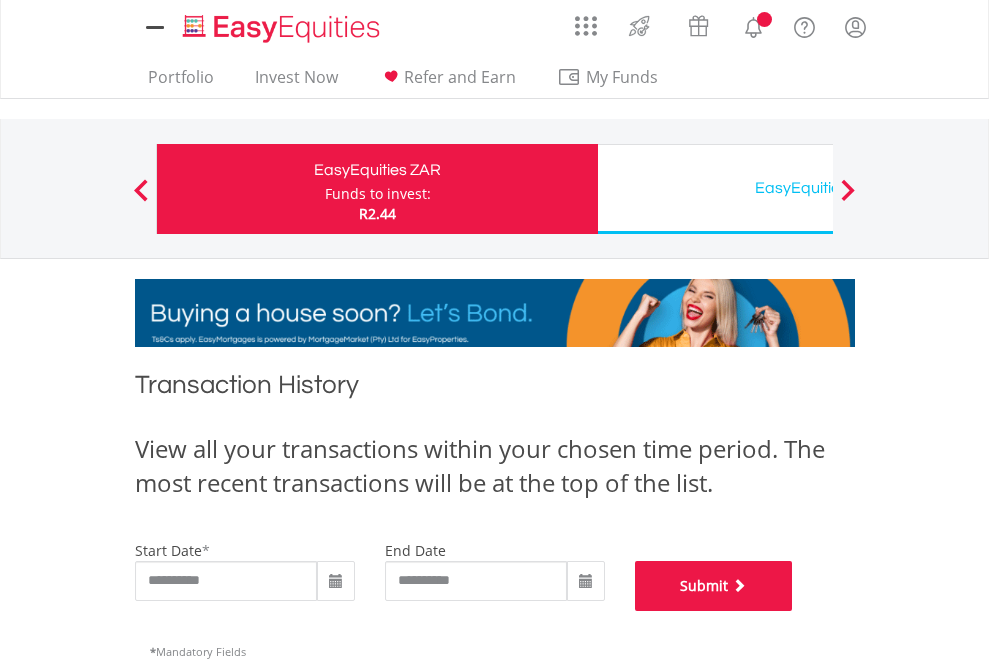 scroll, scrollTop: 811, scrollLeft: 0, axis: vertical 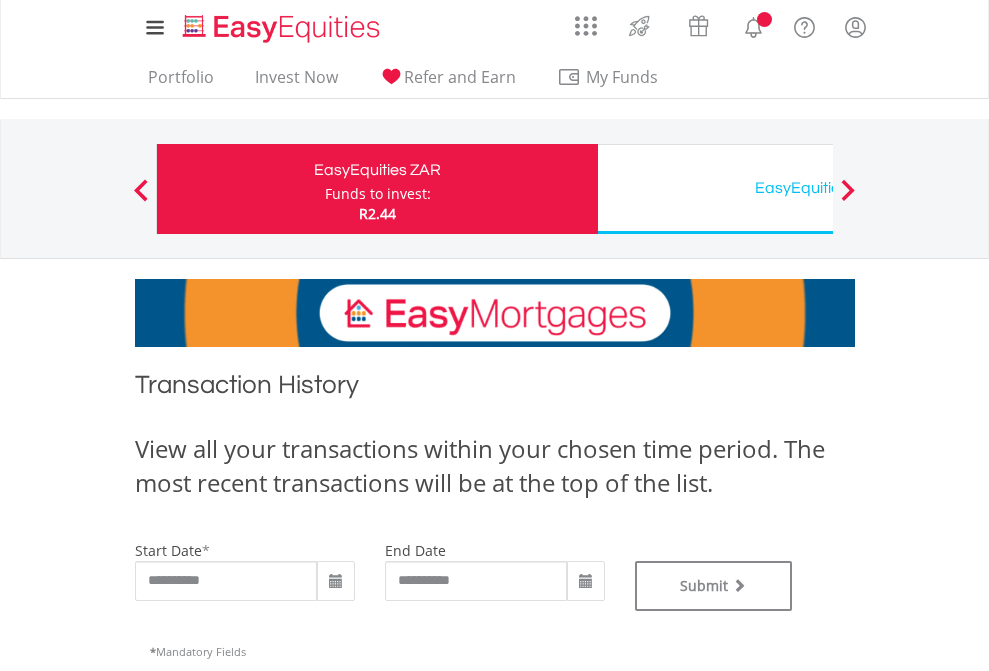 click on "EasyEquities USD" at bounding box center [818, 188] 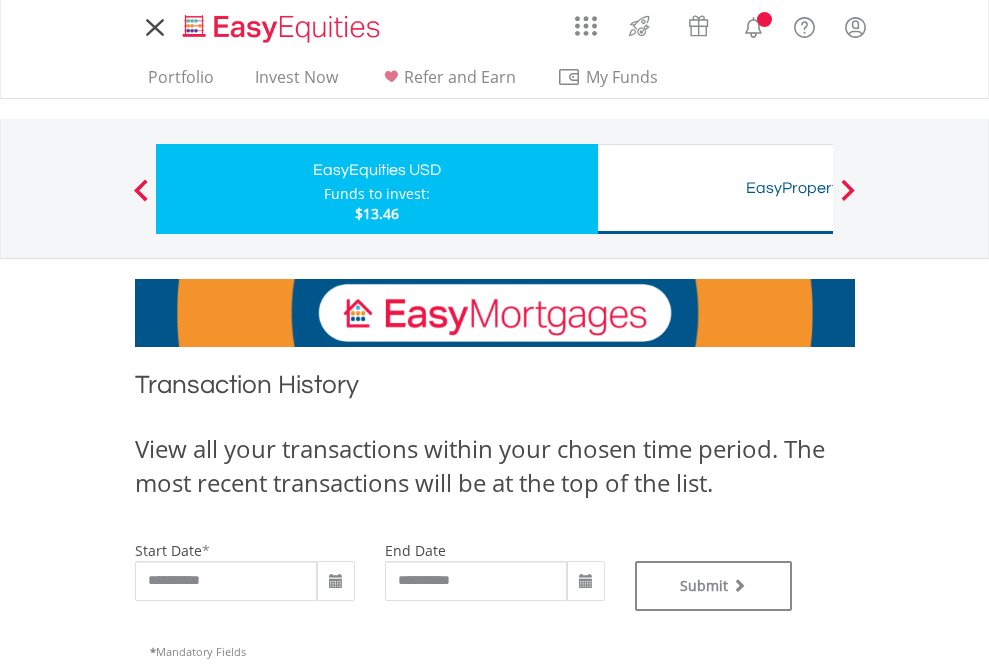 scroll, scrollTop: 0, scrollLeft: 0, axis: both 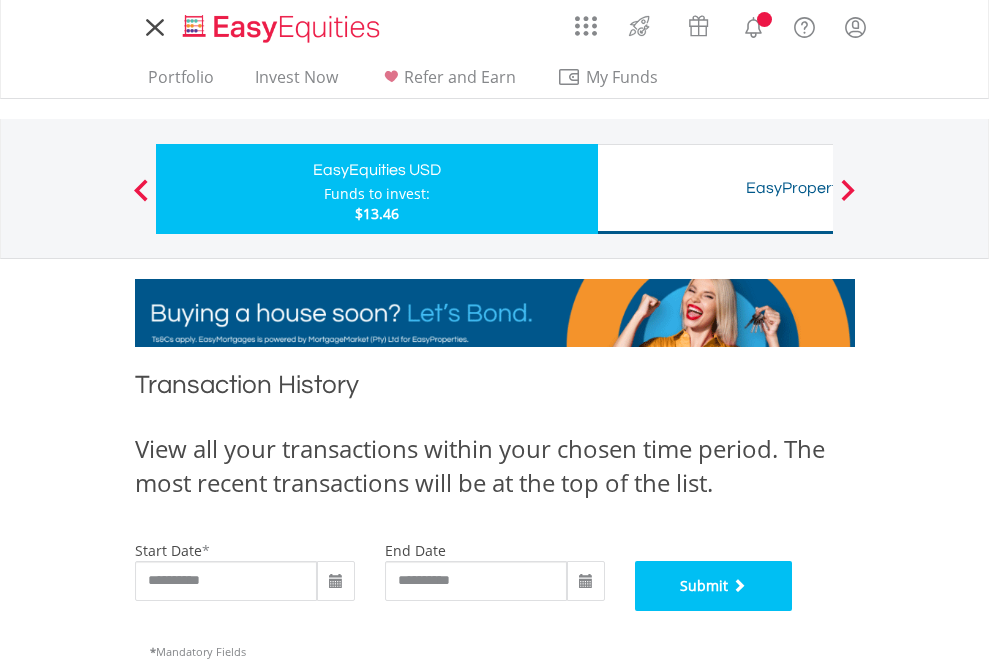 click on "Submit" at bounding box center (714, 586) 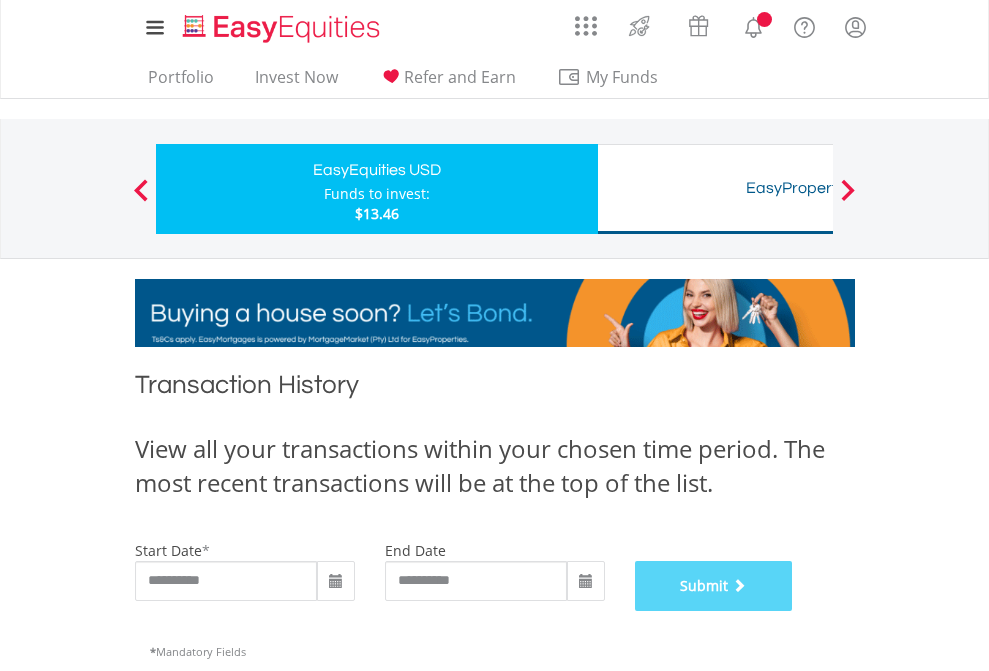 scroll, scrollTop: 811, scrollLeft: 0, axis: vertical 